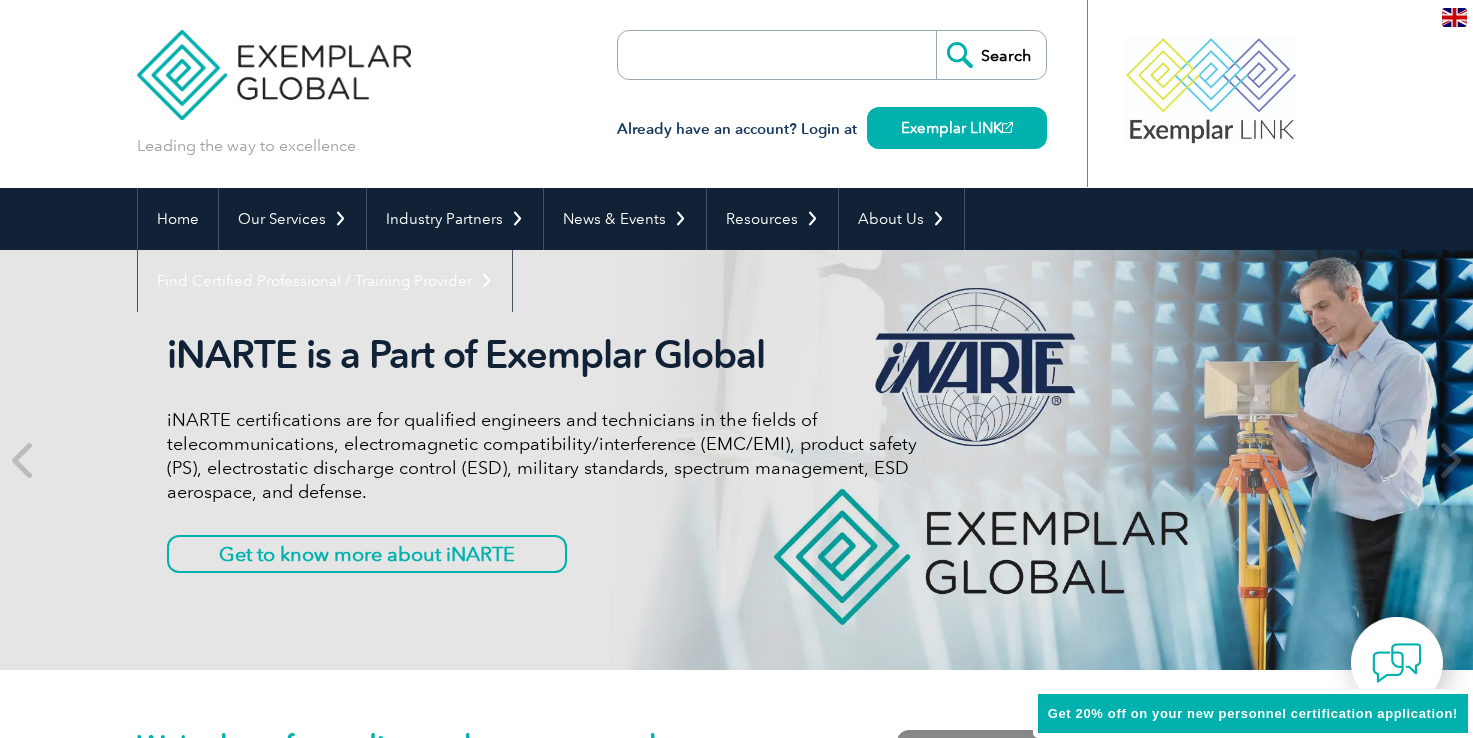 scroll, scrollTop: 100, scrollLeft: 0, axis: vertical 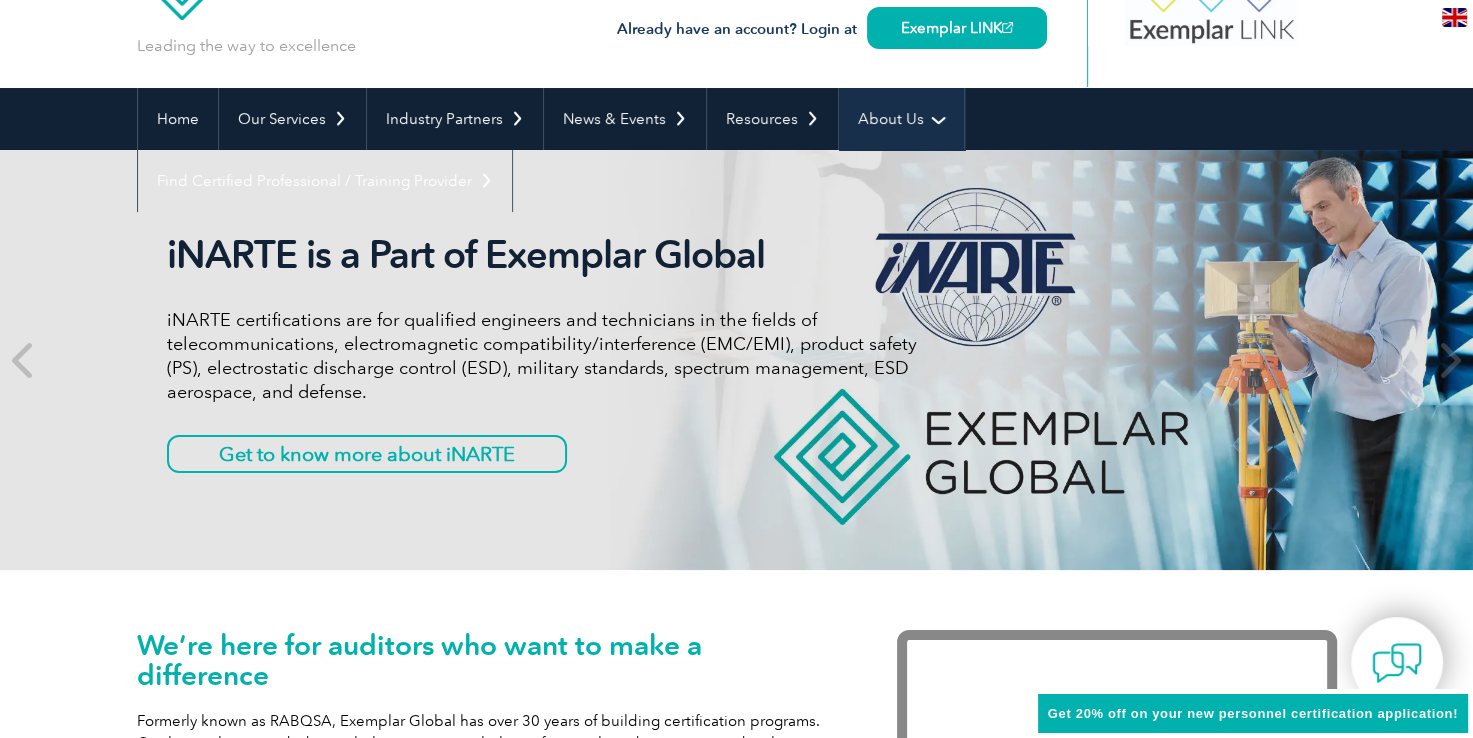 click on "About Us" at bounding box center (901, 119) 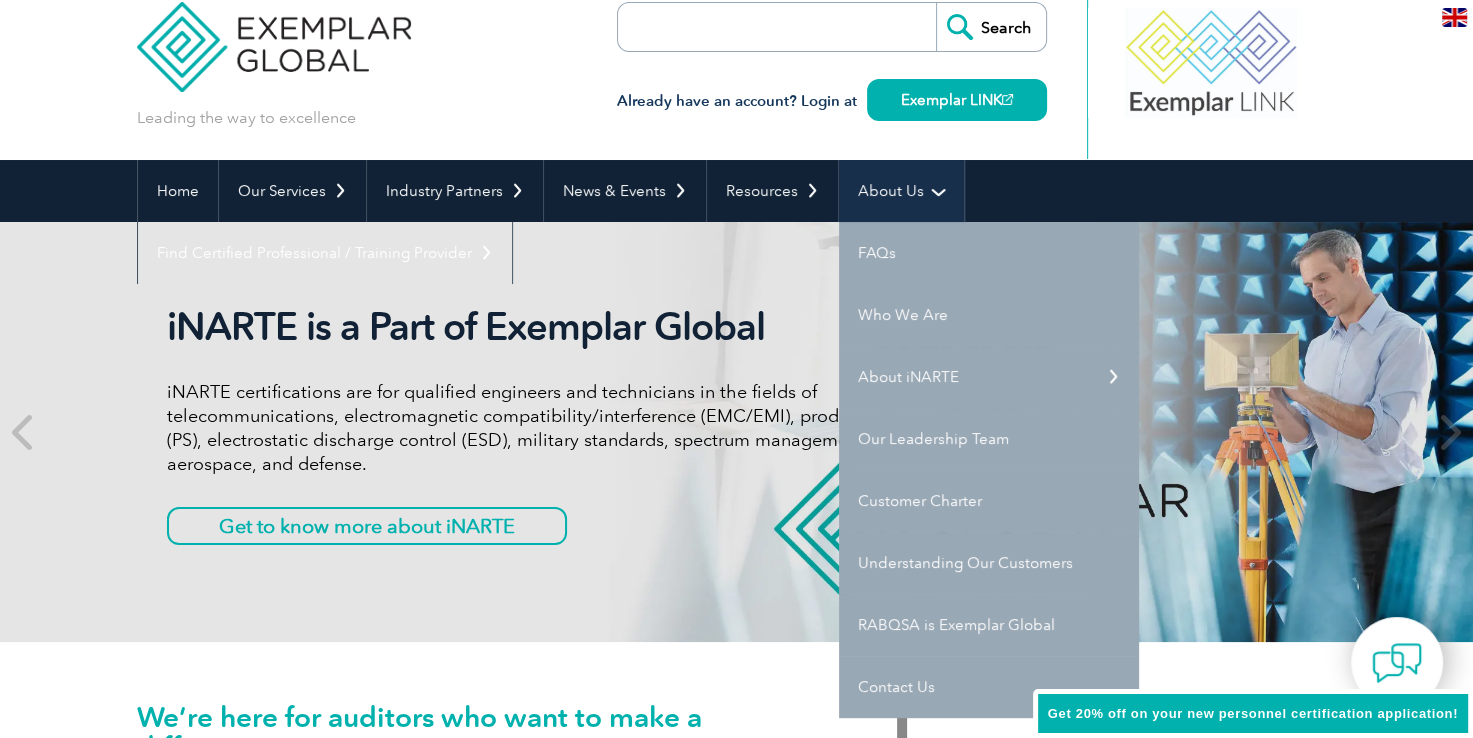 scroll, scrollTop: 0, scrollLeft: 0, axis: both 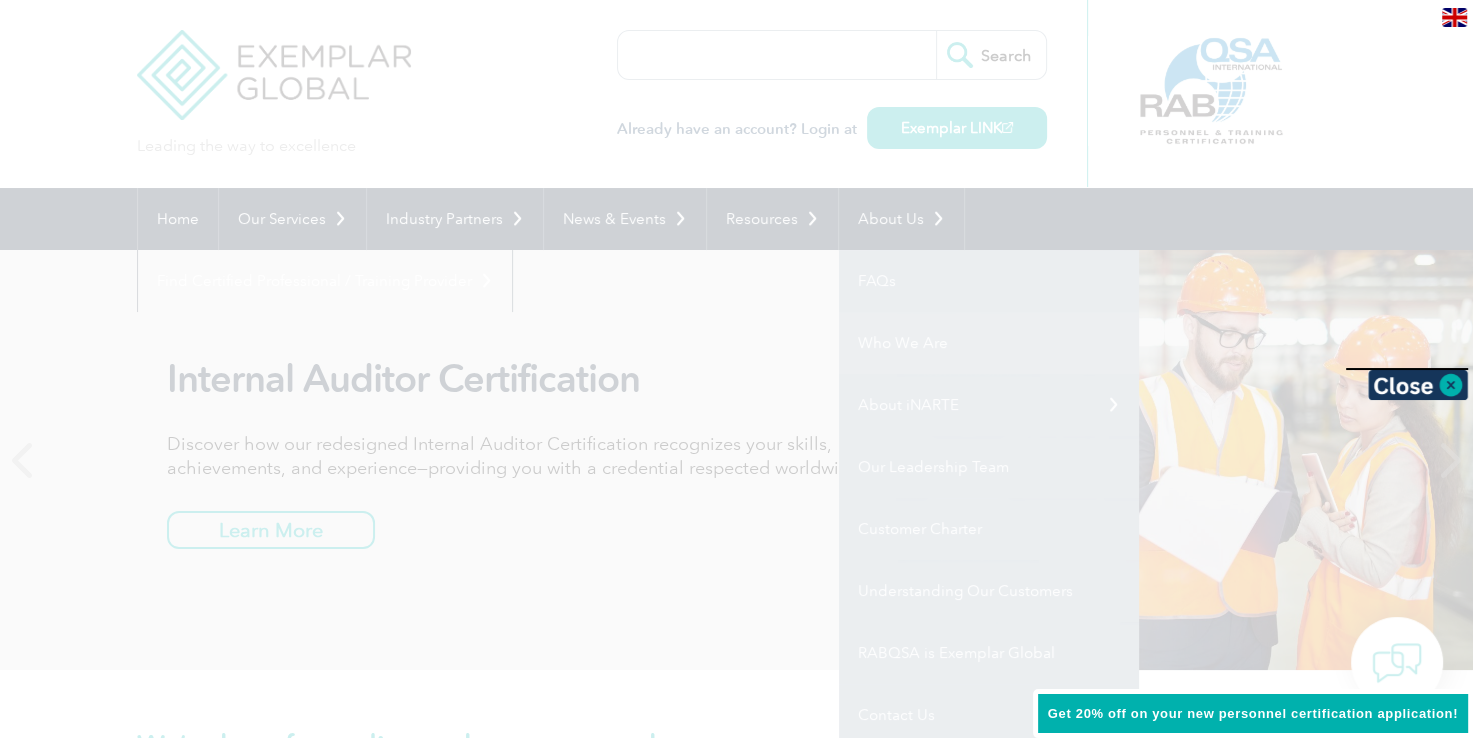 click at bounding box center (736, 369) 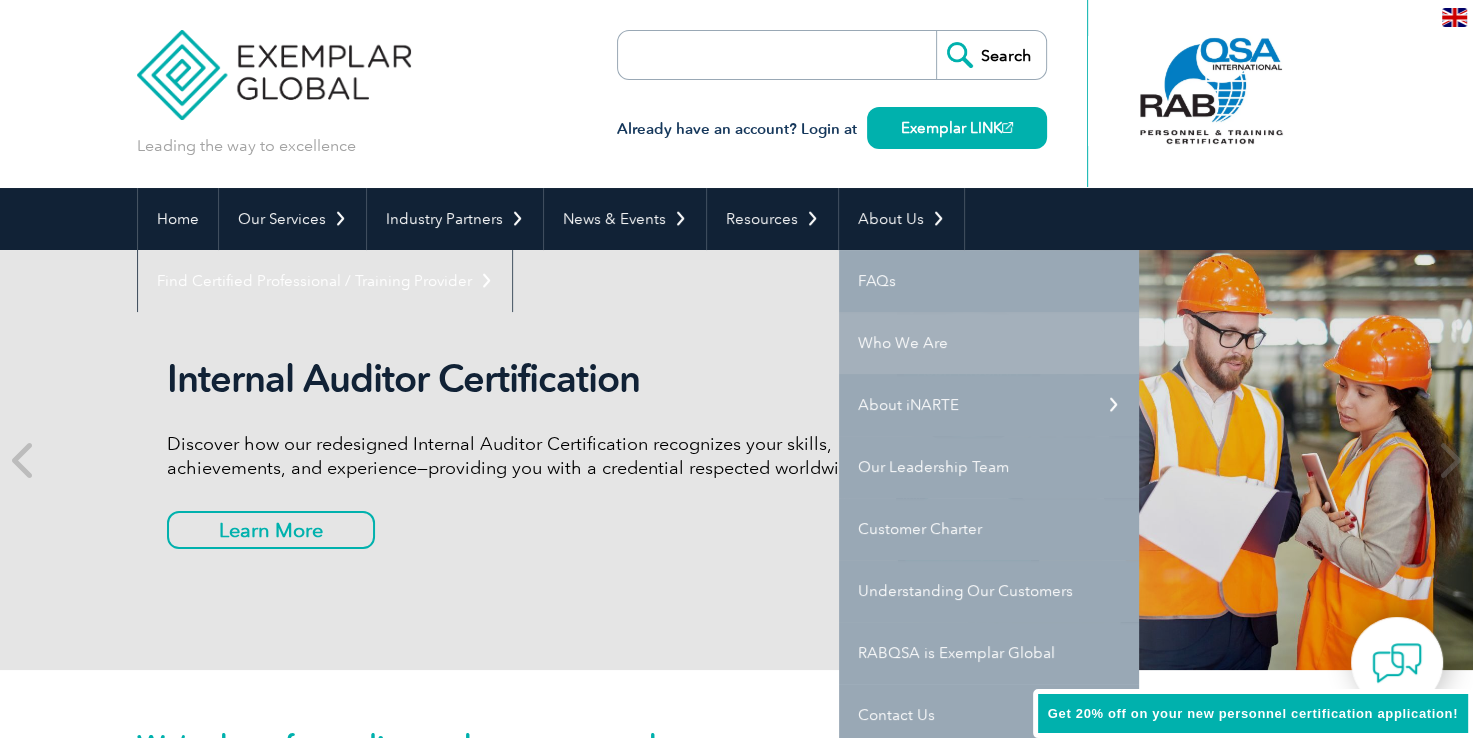 click on "Who We Are" at bounding box center [989, 343] 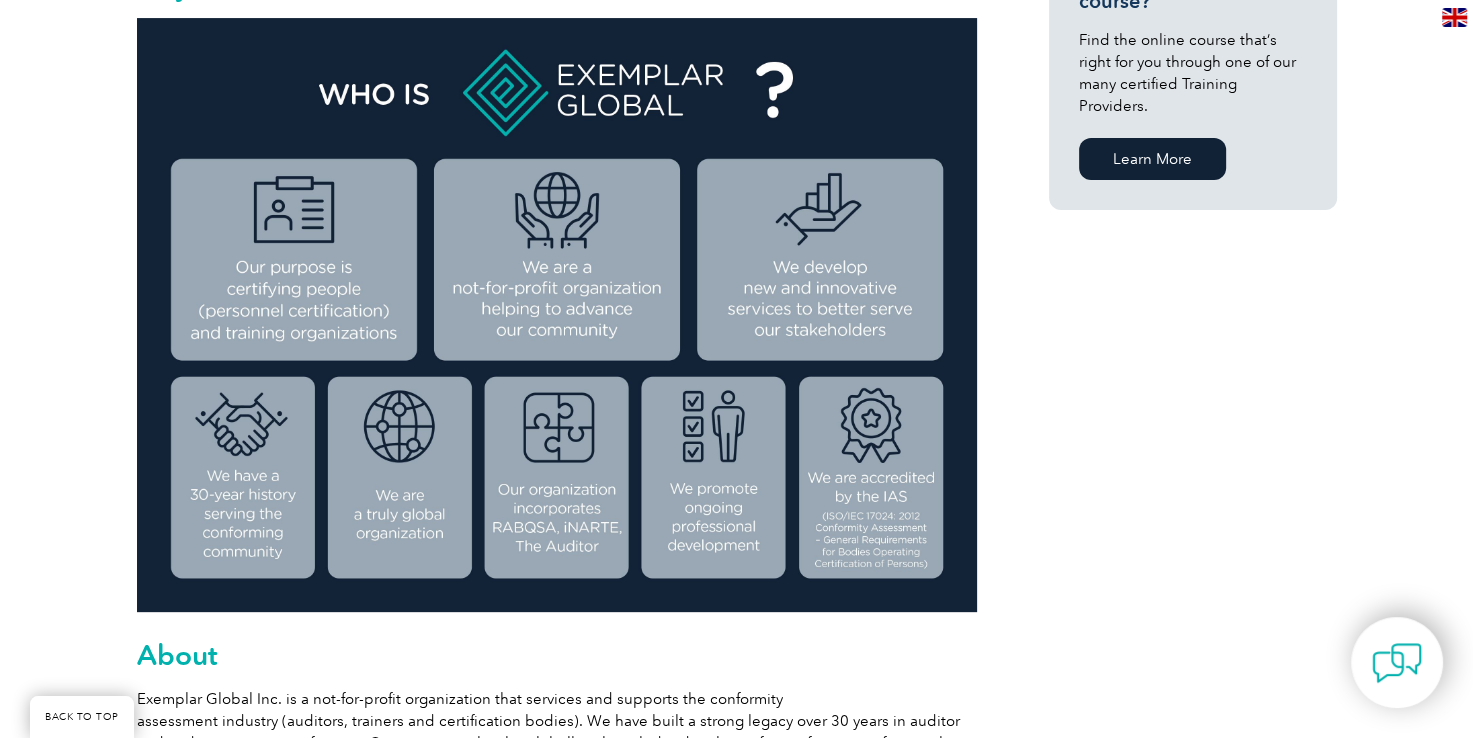 scroll, scrollTop: 600, scrollLeft: 0, axis: vertical 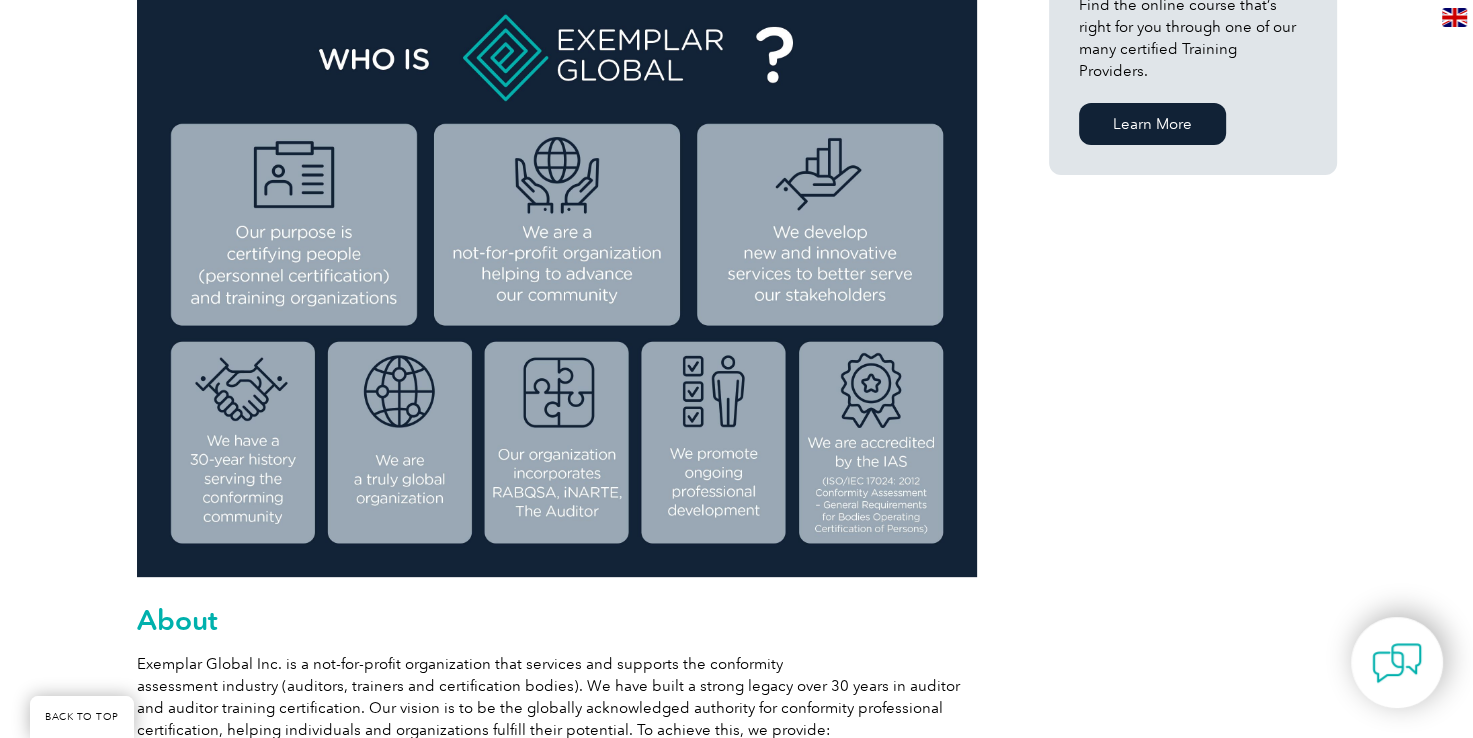 click at bounding box center [557, 280] 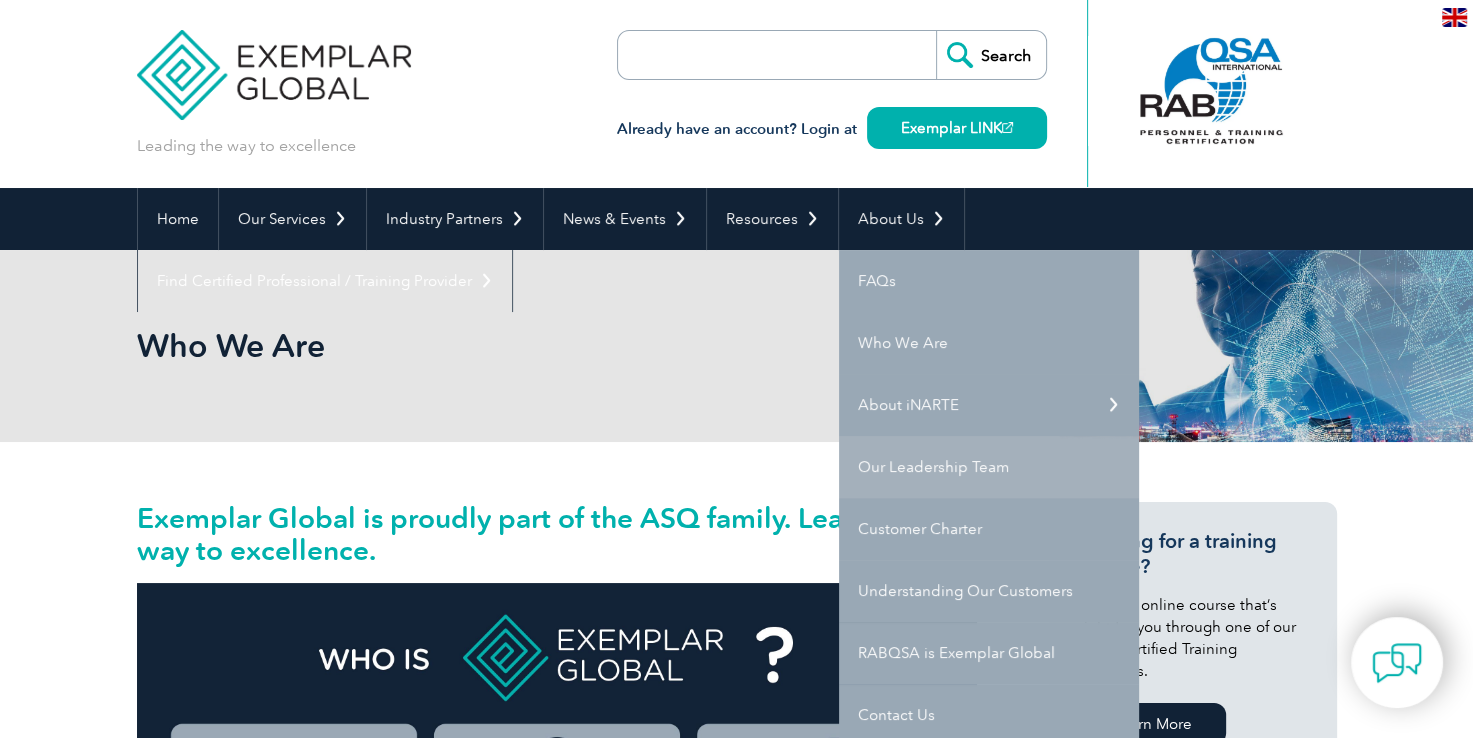 scroll, scrollTop: 100, scrollLeft: 0, axis: vertical 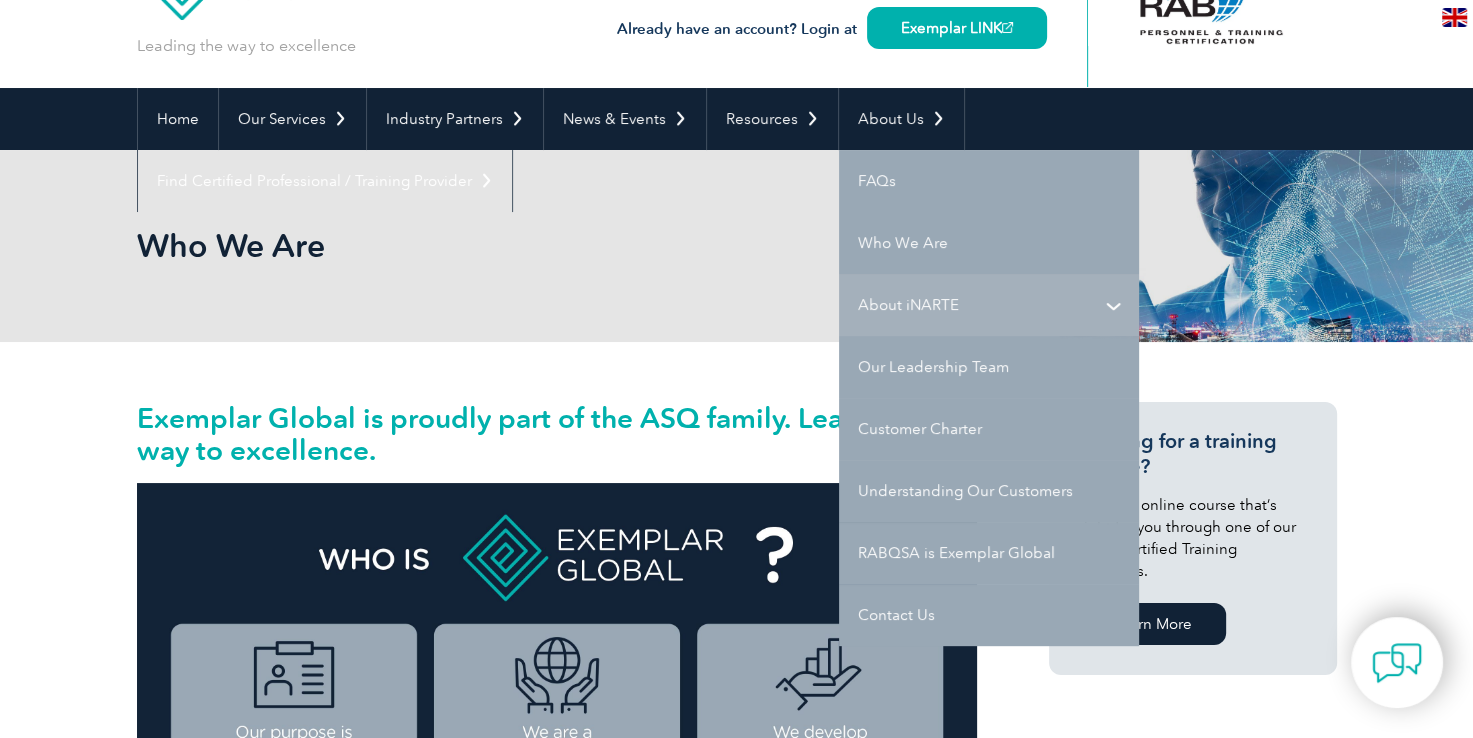 click on "About iNARTE" at bounding box center [989, 305] 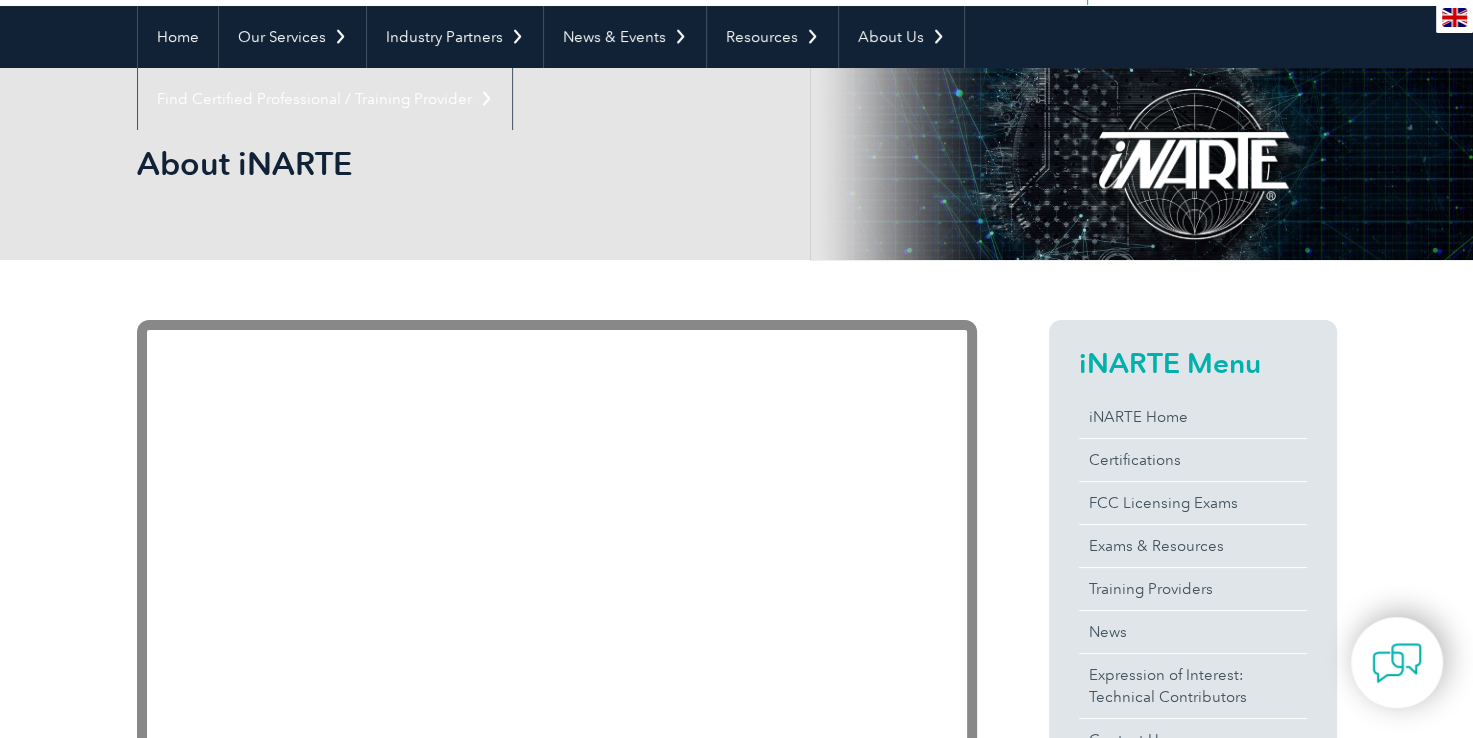 scroll, scrollTop: 0, scrollLeft: 0, axis: both 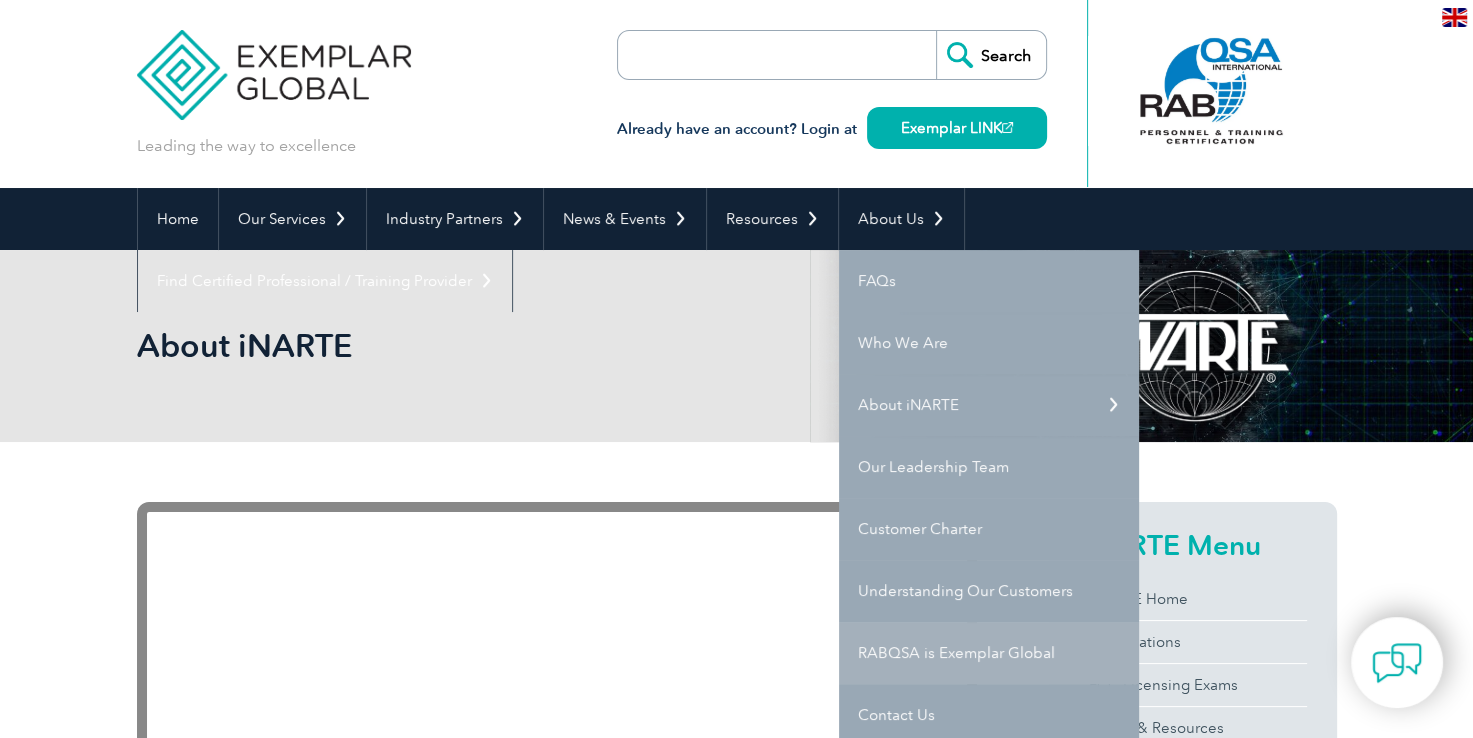 click on "RABQSA is Exemplar Global" at bounding box center (989, 653) 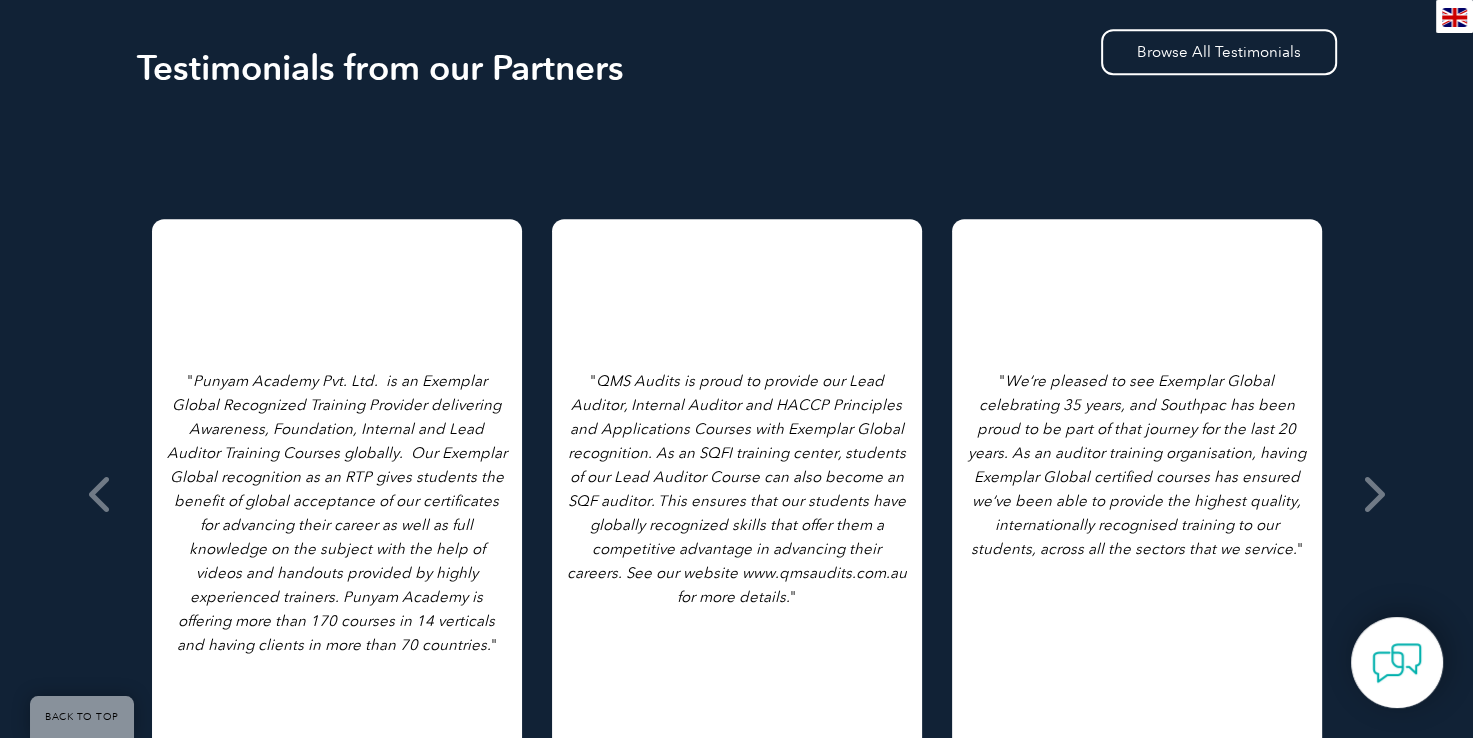 scroll, scrollTop: 1016, scrollLeft: 0, axis: vertical 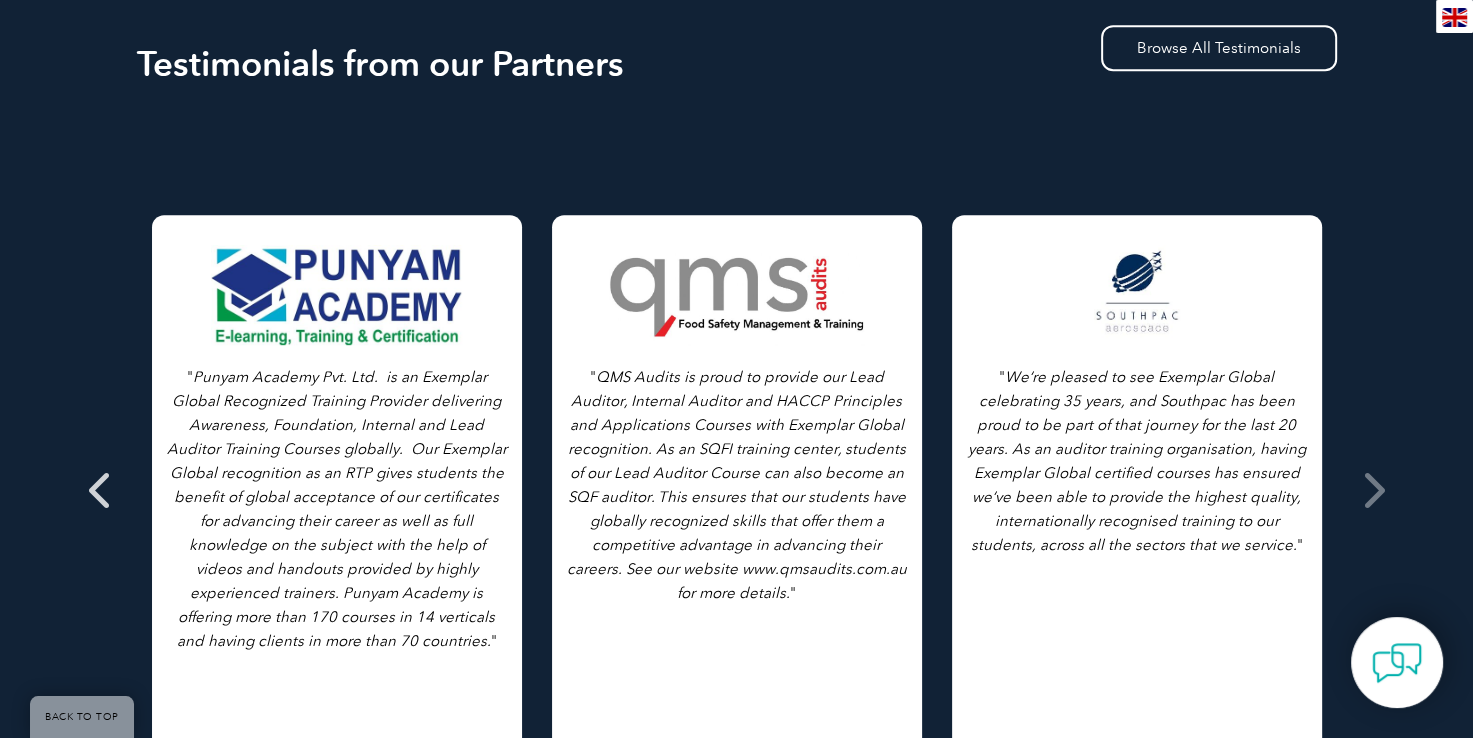 click at bounding box center [101, 490] 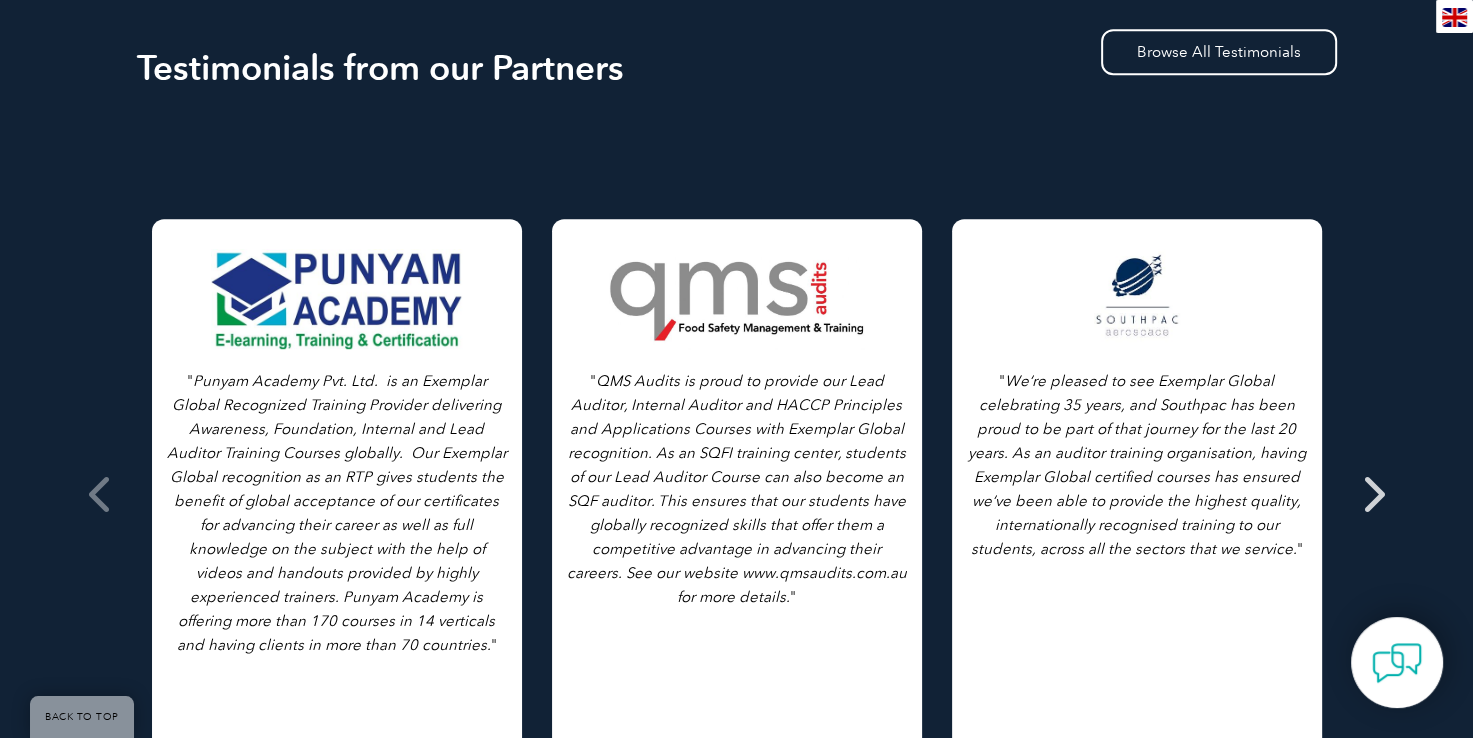scroll, scrollTop: 1116, scrollLeft: 0, axis: vertical 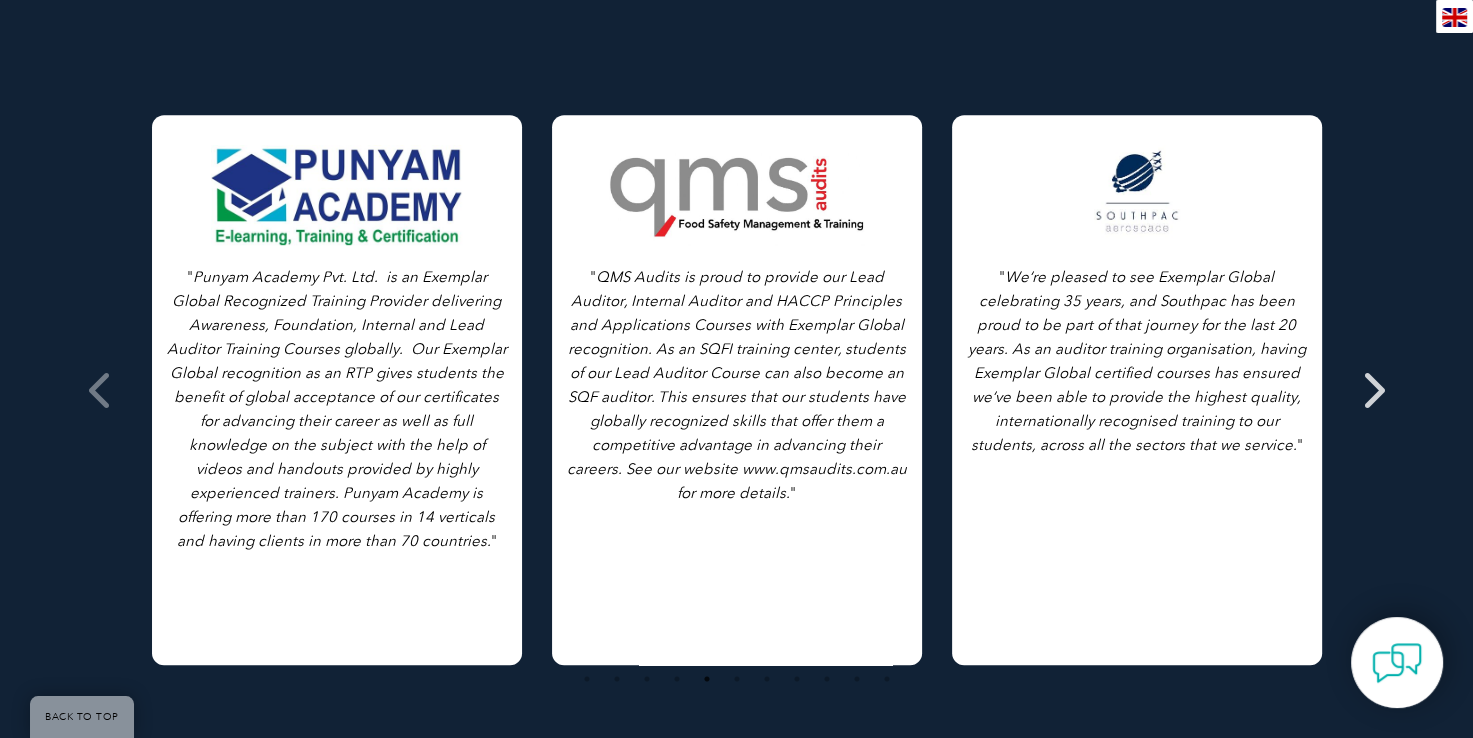 click at bounding box center [1372, 390] 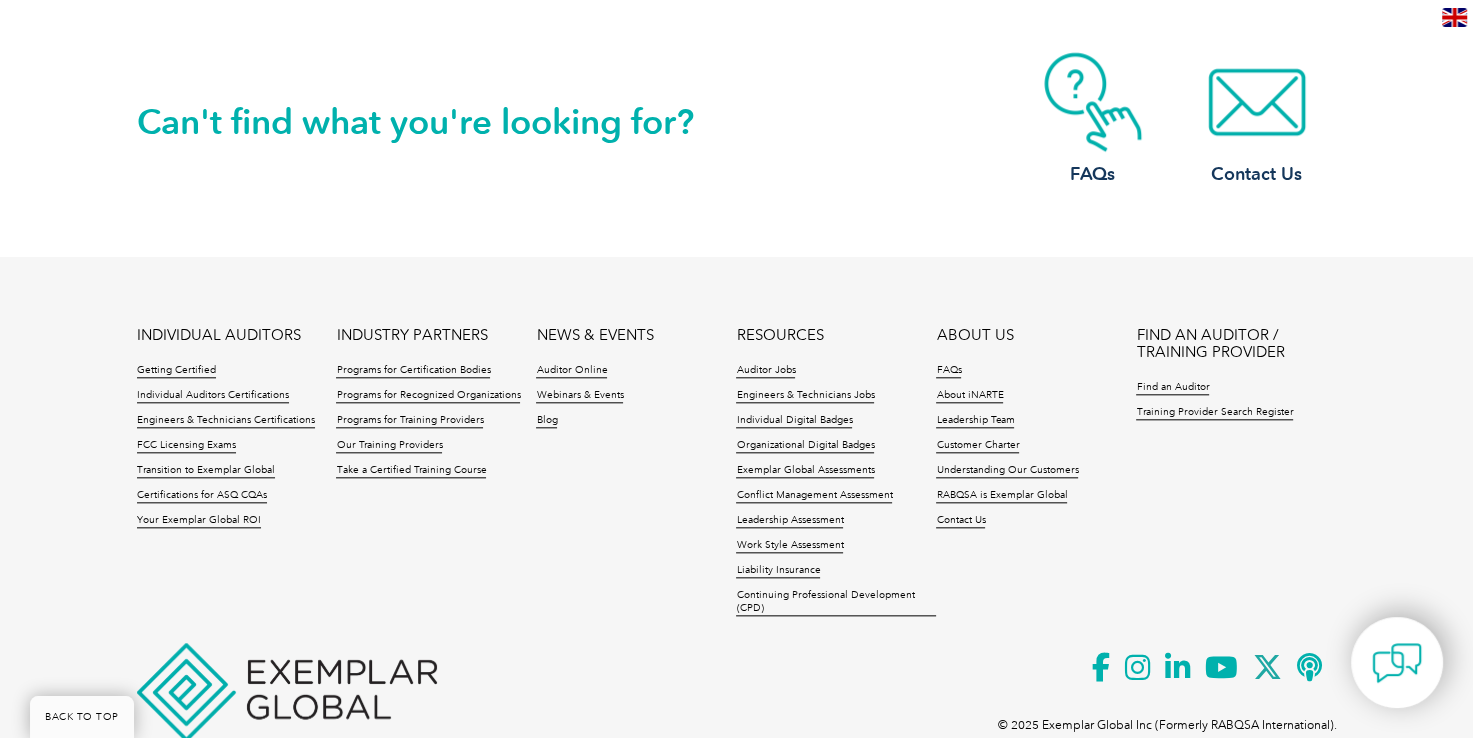 scroll, scrollTop: 1999, scrollLeft: 0, axis: vertical 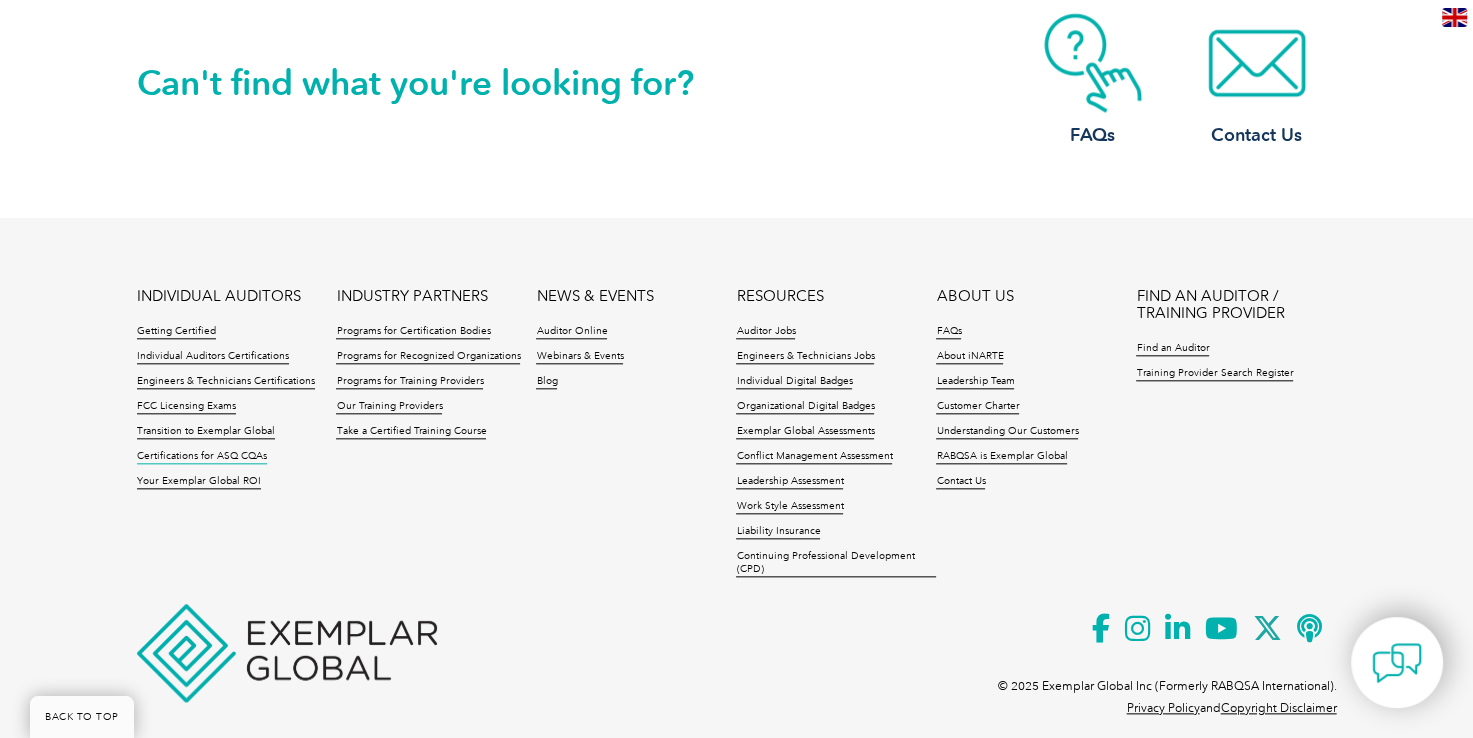 click on "Certifications for ASQ CQAs" at bounding box center [202, 457] 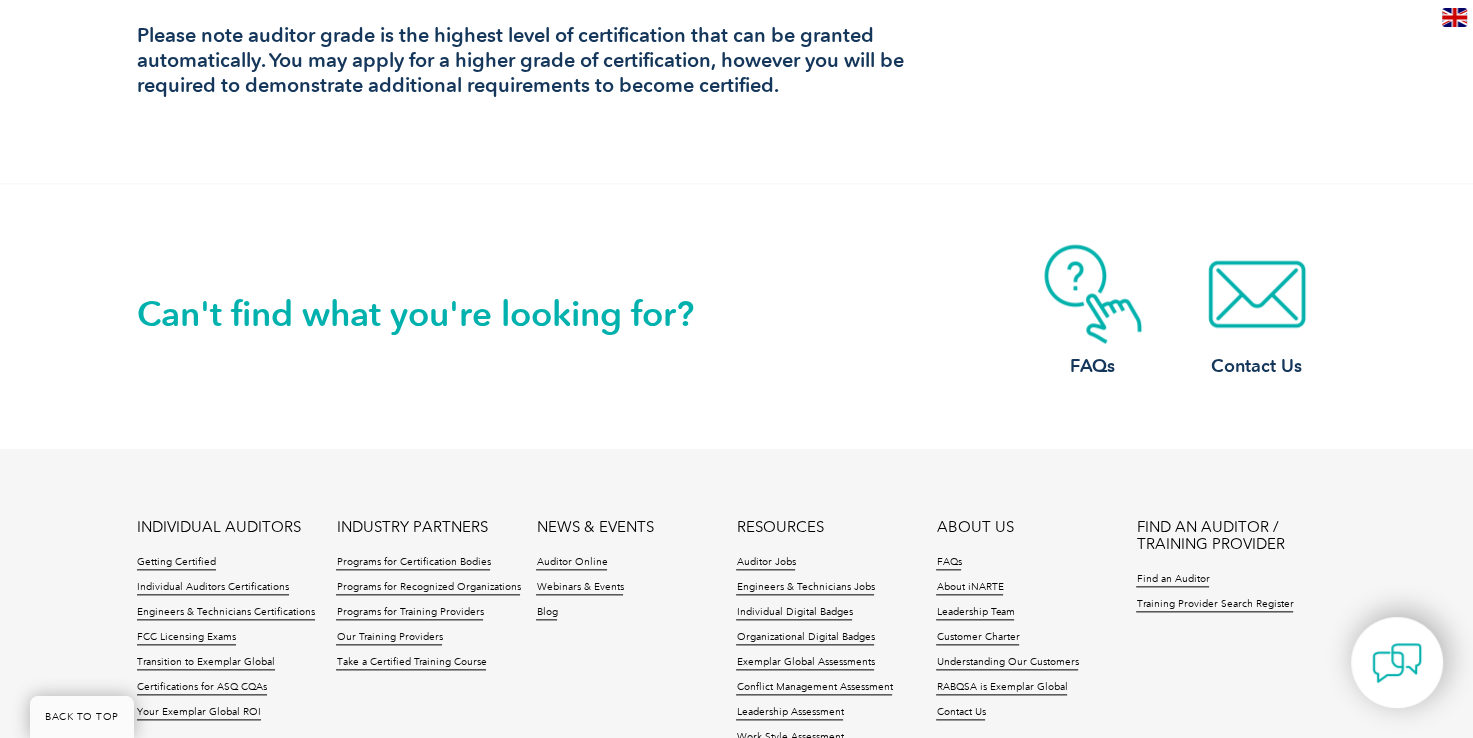 scroll, scrollTop: 2266, scrollLeft: 0, axis: vertical 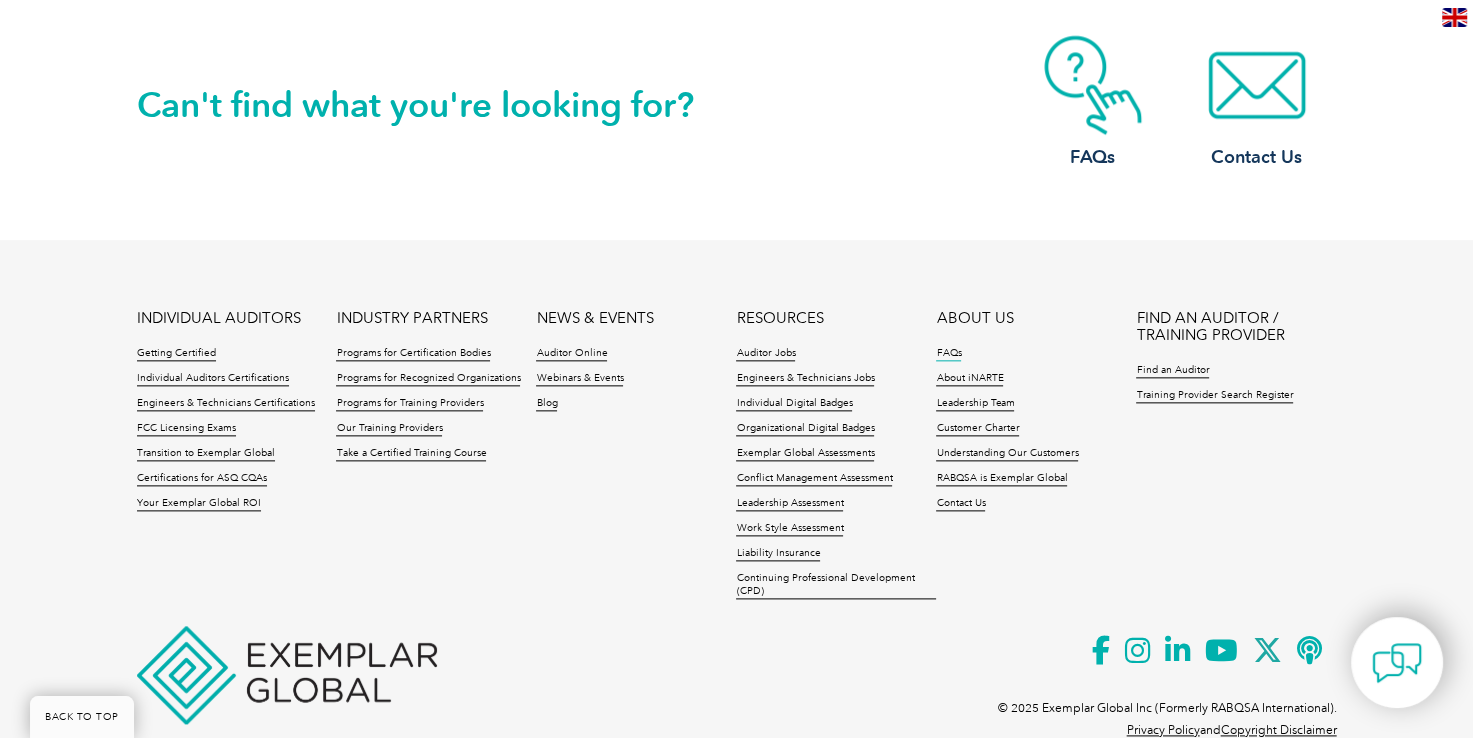 click on "FAQs" at bounding box center (948, 354) 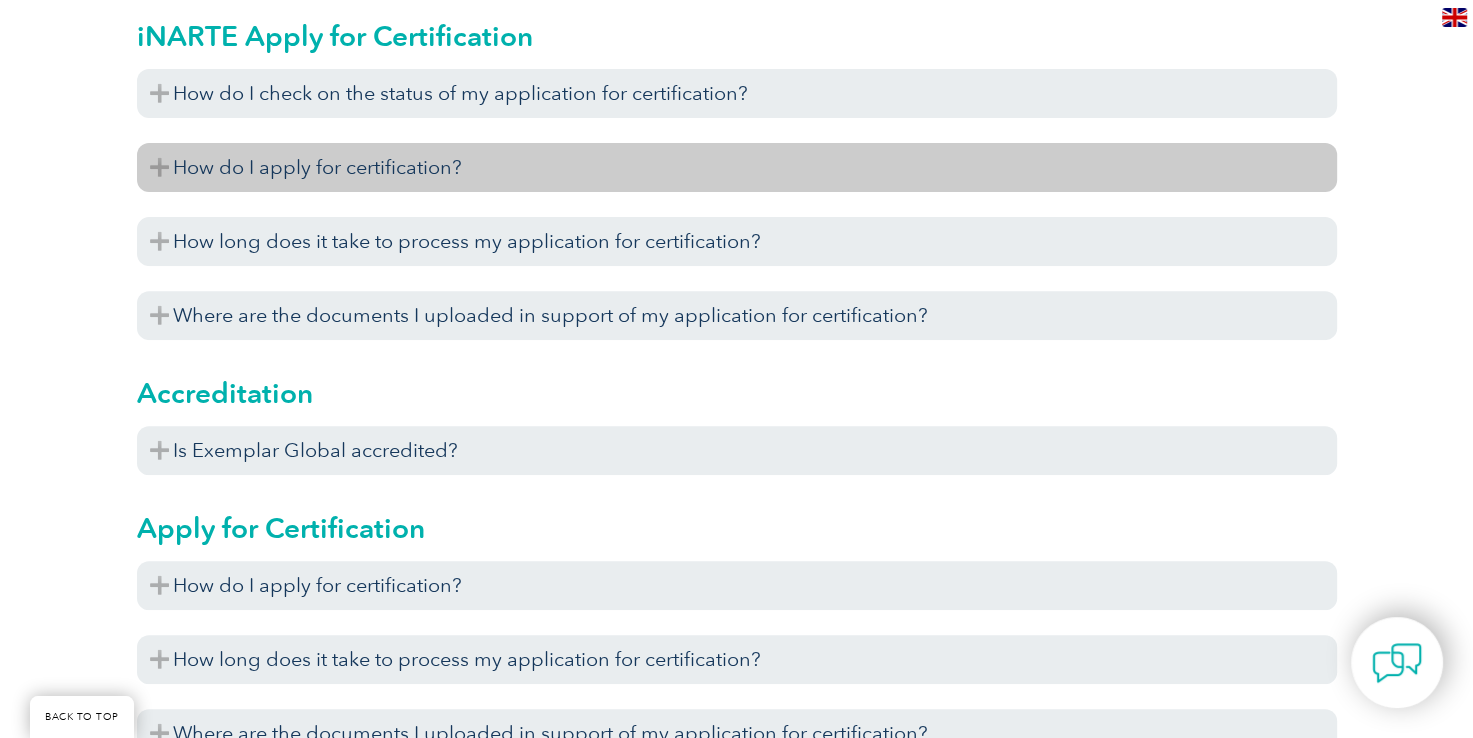 scroll, scrollTop: 700, scrollLeft: 0, axis: vertical 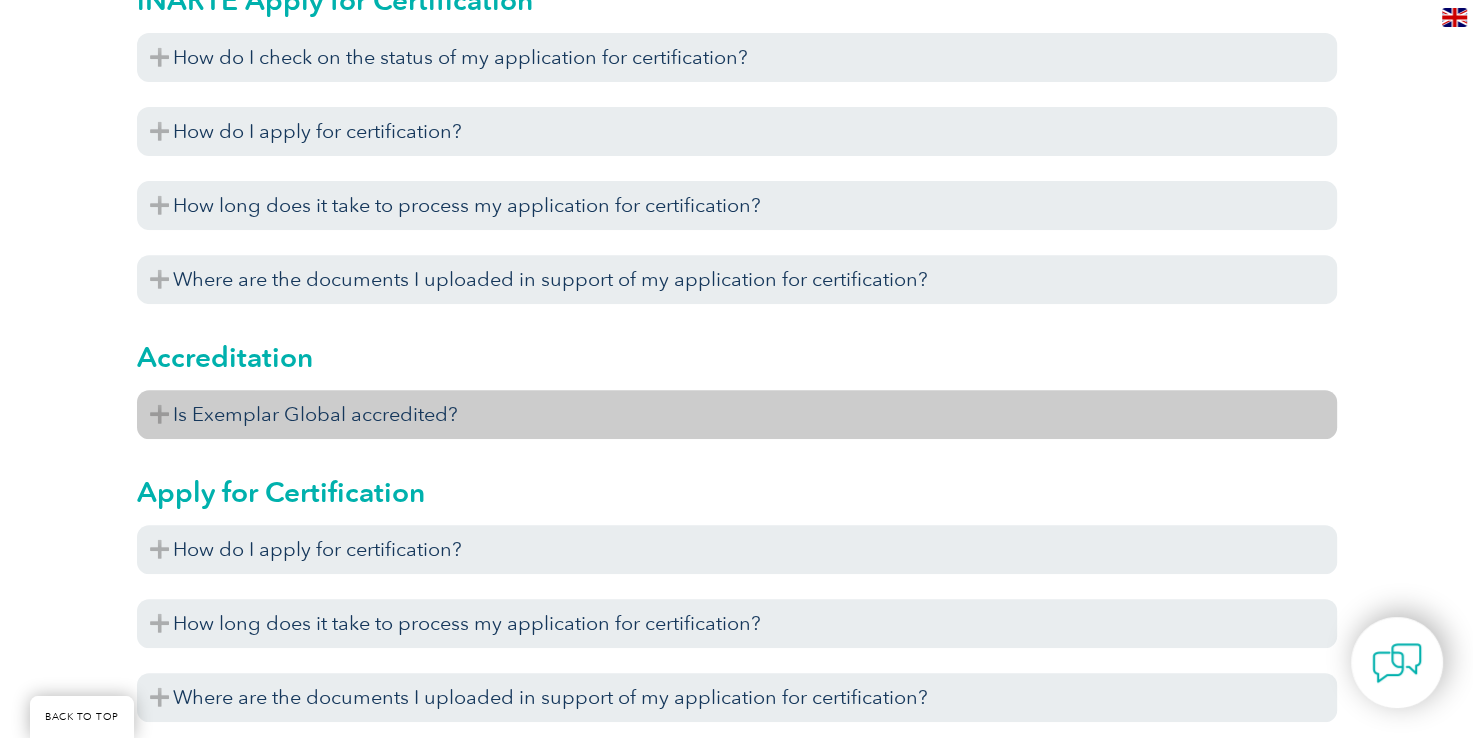 click on "Is Exemplar Global accredited?" at bounding box center [737, 414] 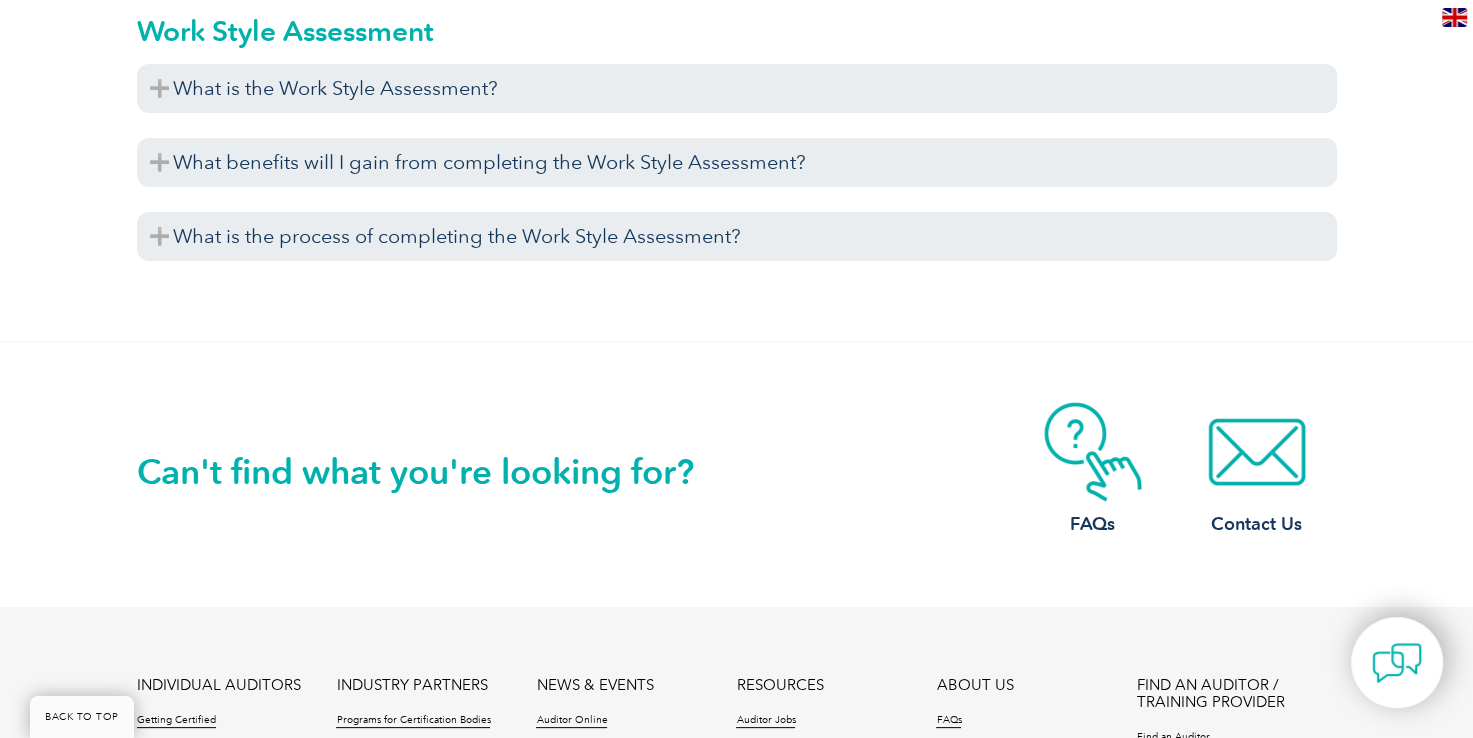scroll, scrollTop: 7900, scrollLeft: 0, axis: vertical 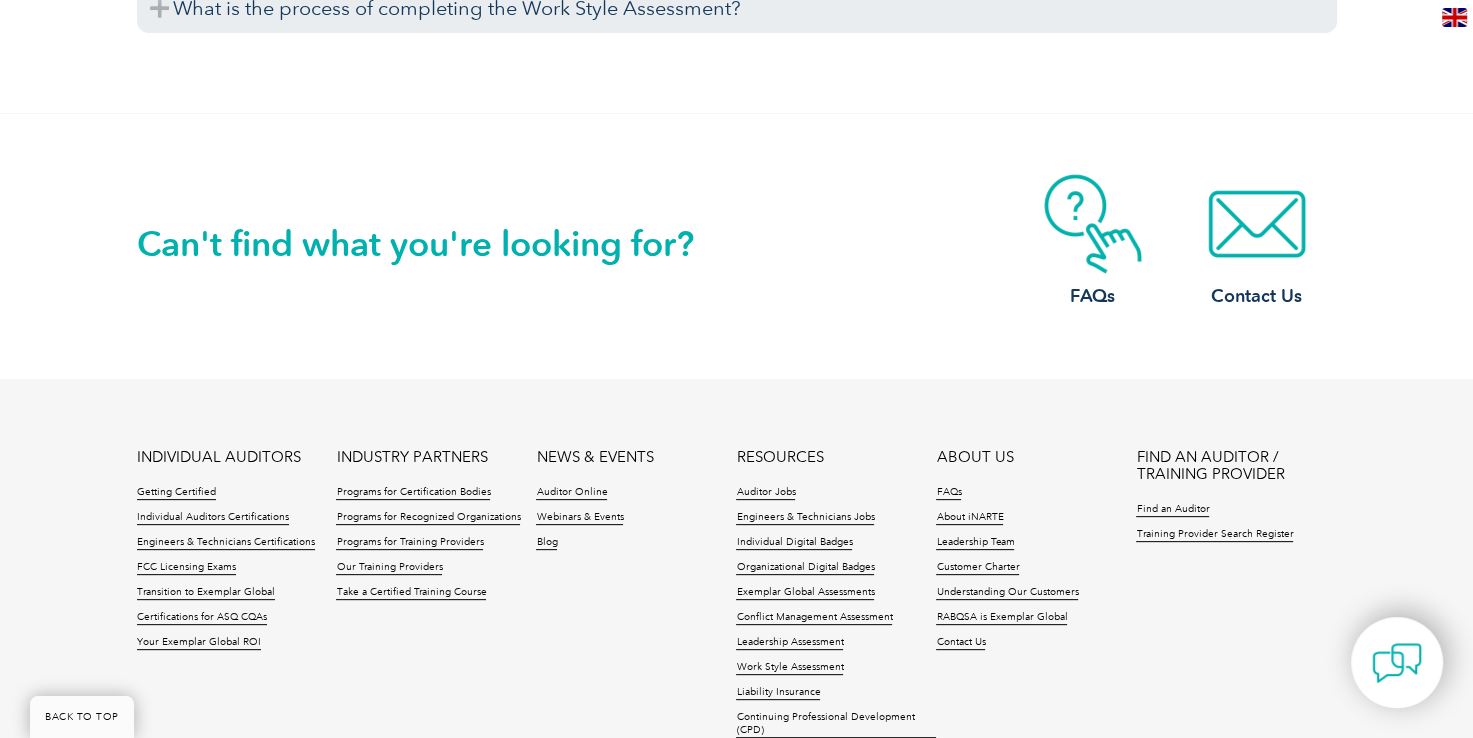 click on "INDIVIDUAL AUDITORS
Getting Certified
Individual Auditors Certifications
Engineers & Technicians Certifications
FCC Licensing Exams
Transition to Exemplar Global
Certifications for ASQ CQAs
Your Exemplar Global ROI
INDUSTRY PARTNERS
Programs for Certification Bodies
Programs for Recognized Organizations
Programs for Training Providers
Our Training Providers
Take a Certified Training Course
NEWS & EVENTS
Auditor Online
Webinars & Events
Blog
RESOURCES
Auditor Jobs
Engineers & Technicians Jobs
Individual Digital Badges
Organizational Digital Badges
Exemplar Global Assessments
Conflict Management Assessment
Leadership Assessment
Work Style Assessment
Liability Insurance
Continuing Professional Development (CPD)
ABOUT US
FAQs
About iNARTE
Leadership Team
Customer Charter
Understanding Our Customers
RABQSA is Exemplar Global
Contact Us
FIND AN AUDITOR / TRAINING PROVIDER" at bounding box center (737, 599) 